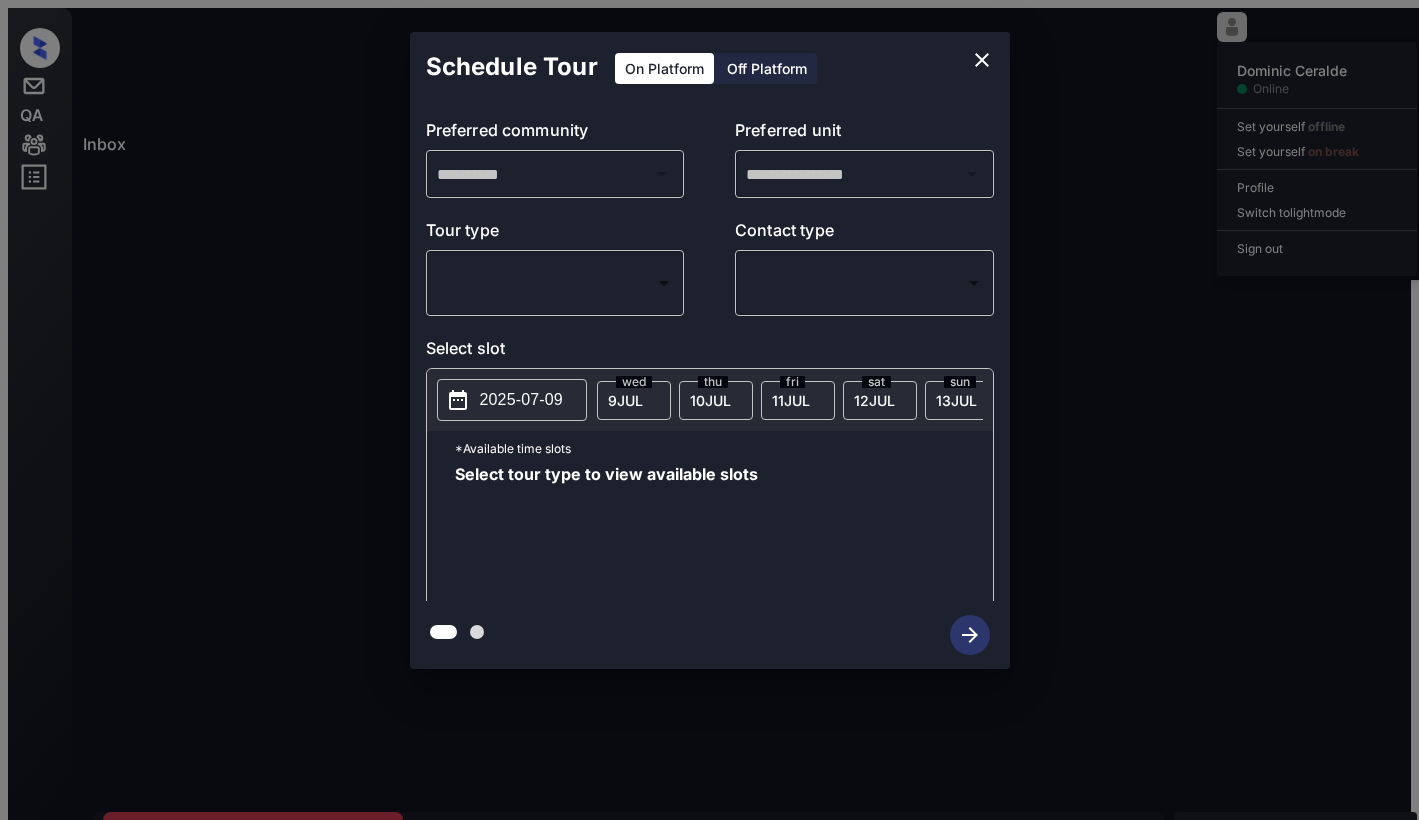 scroll, scrollTop: 0, scrollLeft: 0, axis: both 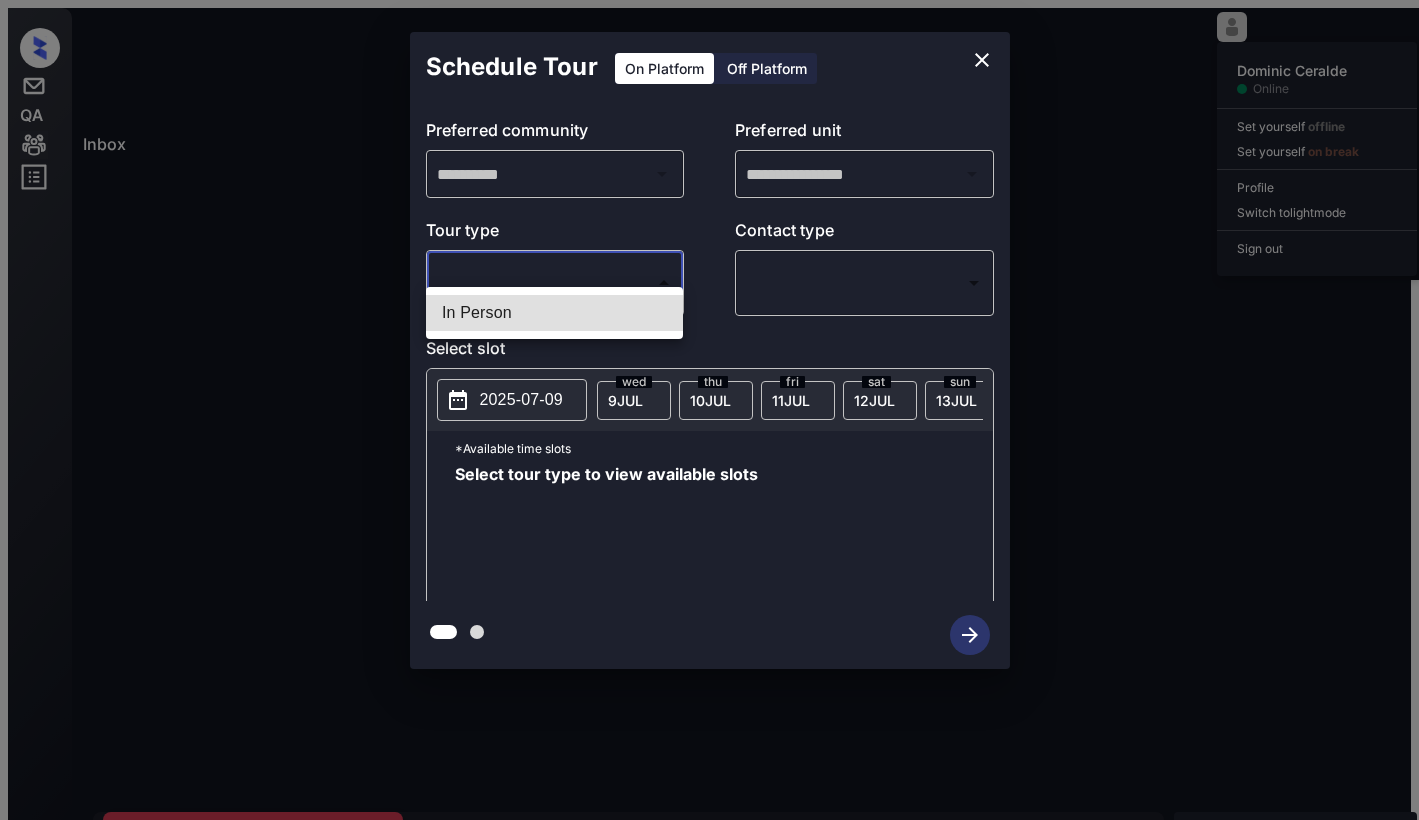 click on "Inbox Dominic Ceralde Online Set yourself   offline Set yourself   on break Profile Switch to  light  mode Sign out Contacted Jul-09 02:42 am   Jemson Borcena Norte 8833  (LDG) Contacted Lost Lead Sentiment: Angry Upon sliding the acknowledgement:  Lead will move to lost stage. * ​ SMS and call option will be set to opt out. AFM will be turned off for the lead. Kelsey New Message Zuma Lead transferred to leasing agent: kelsey Jul 03, 2025 03:51 am  Sync'd w  knock Z New Message Agent Lead created via webhook in Inbound stage. Jul 03, 2025 03:51 am A New Message Agent AFM Request sent to Kelsey. Jul 03, 2025 03:51 am A New Message Agent Notes Note: Structured Note:
Move In Date: 2025-10-01
Jul 03, 2025 03:51 am A New Message Kelsey From:   ldg-norte8833@communications.example.com To:   analyst@example.com Hi Jemson,
This is Kelsey with Norte 8833. We’d love to have you come tour with us. What’s a good day and time for you?
Best, Kelsey
Jul 03, 2025 03:52 am   | TemplateAFMEmail  Sync'd w" at bounding box center [709, 497] 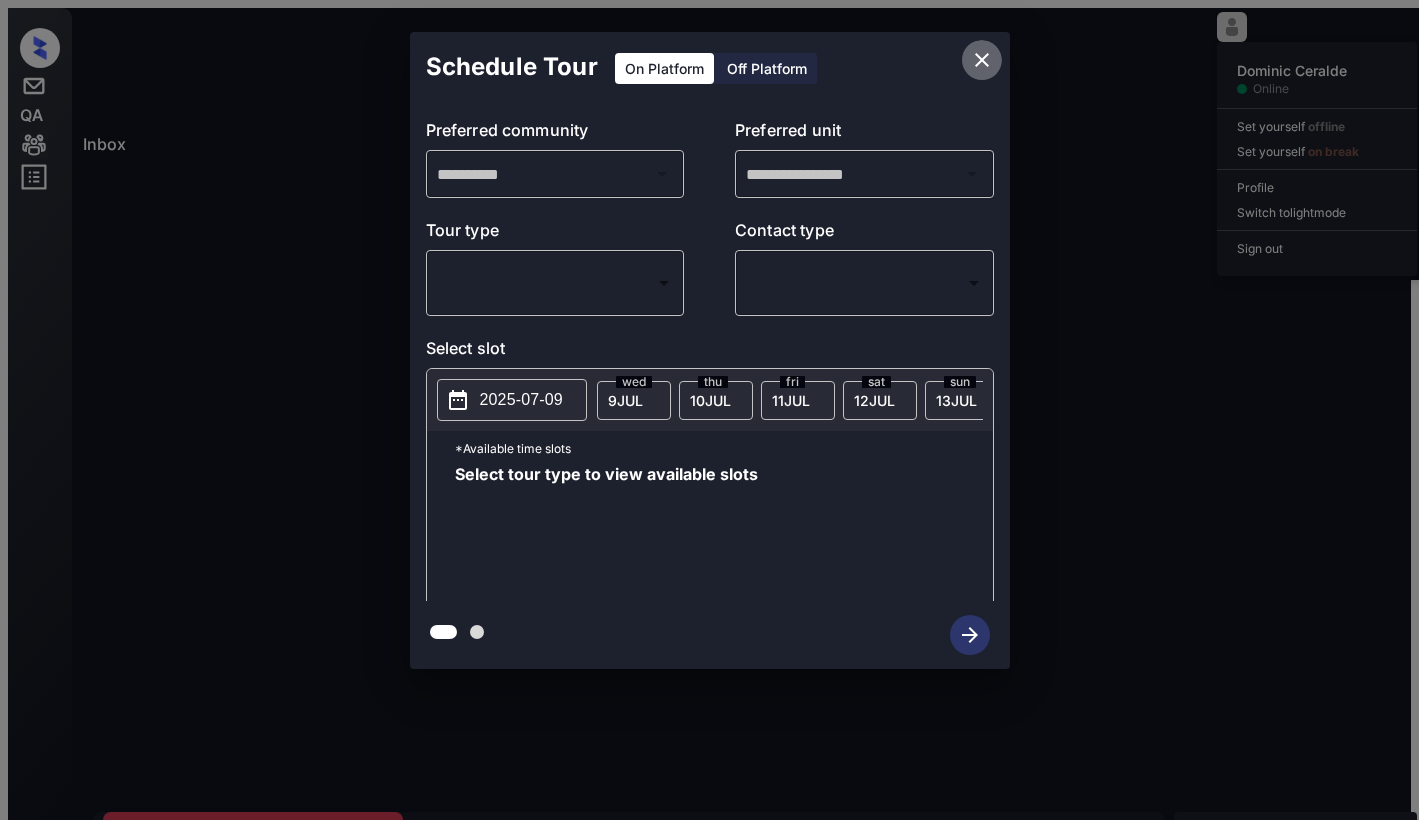 click at bounding box center [982, 60] 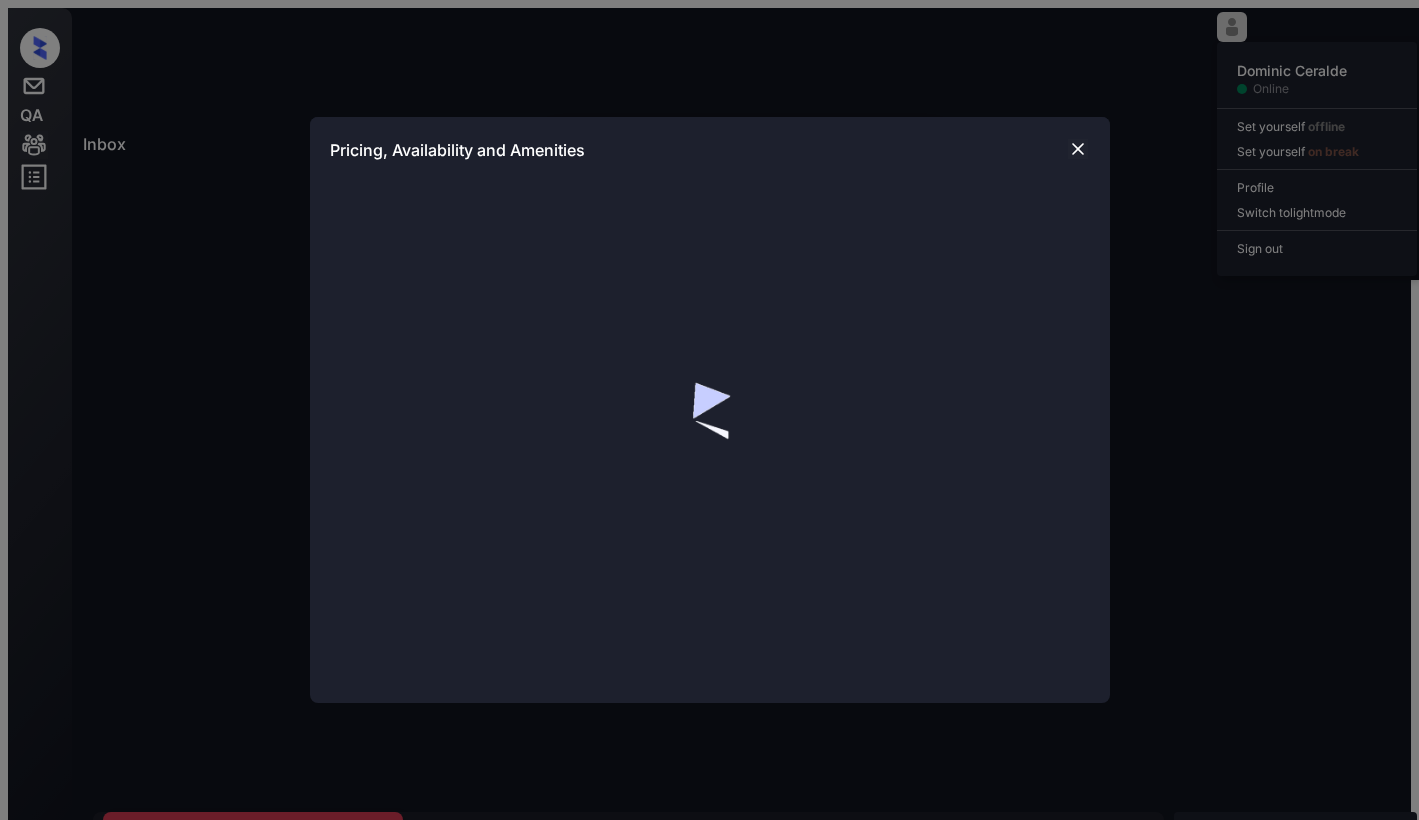 scroll, scrollTop: 0, scrollLeft: 0, axis: both 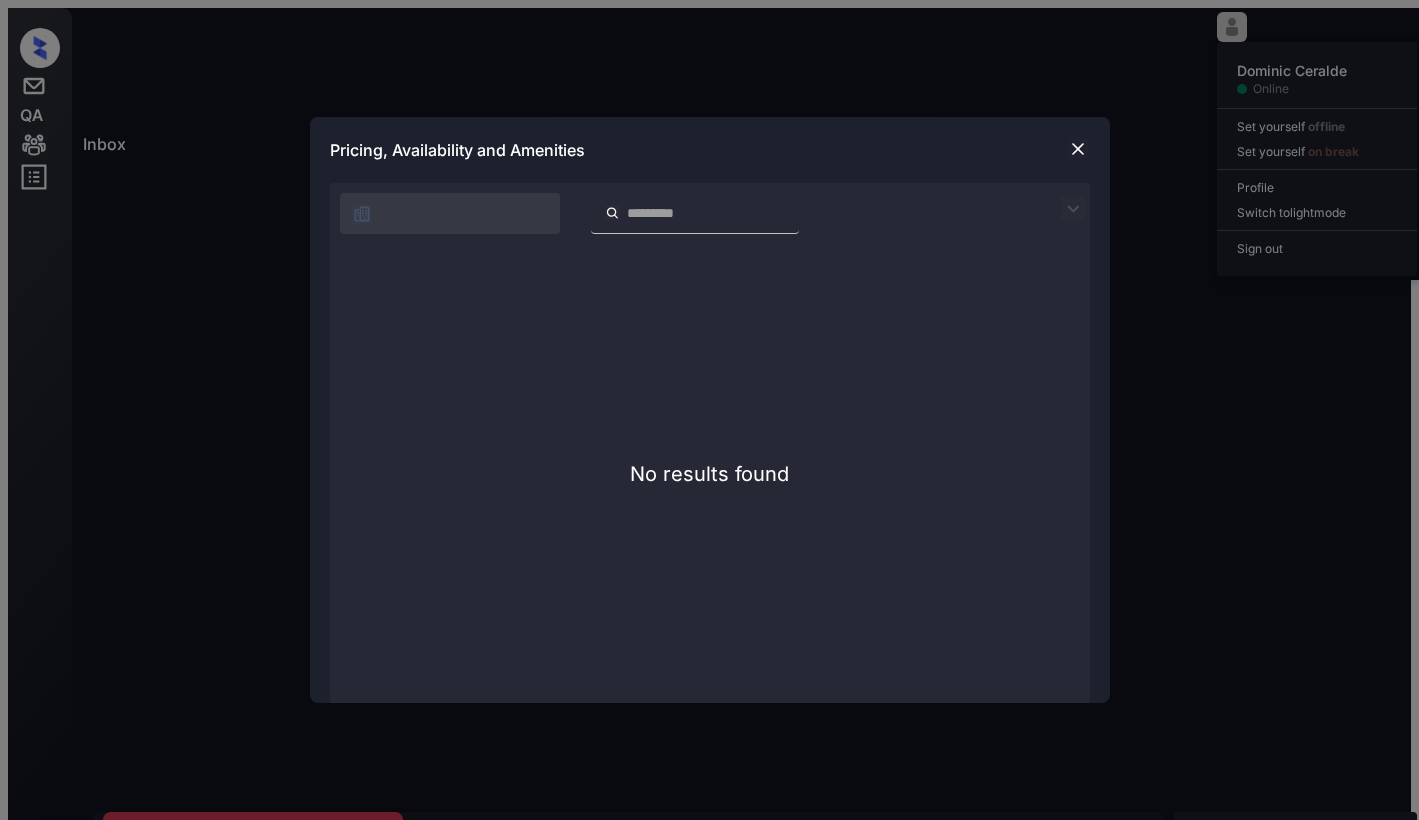click at bounding box center [1078, 149] 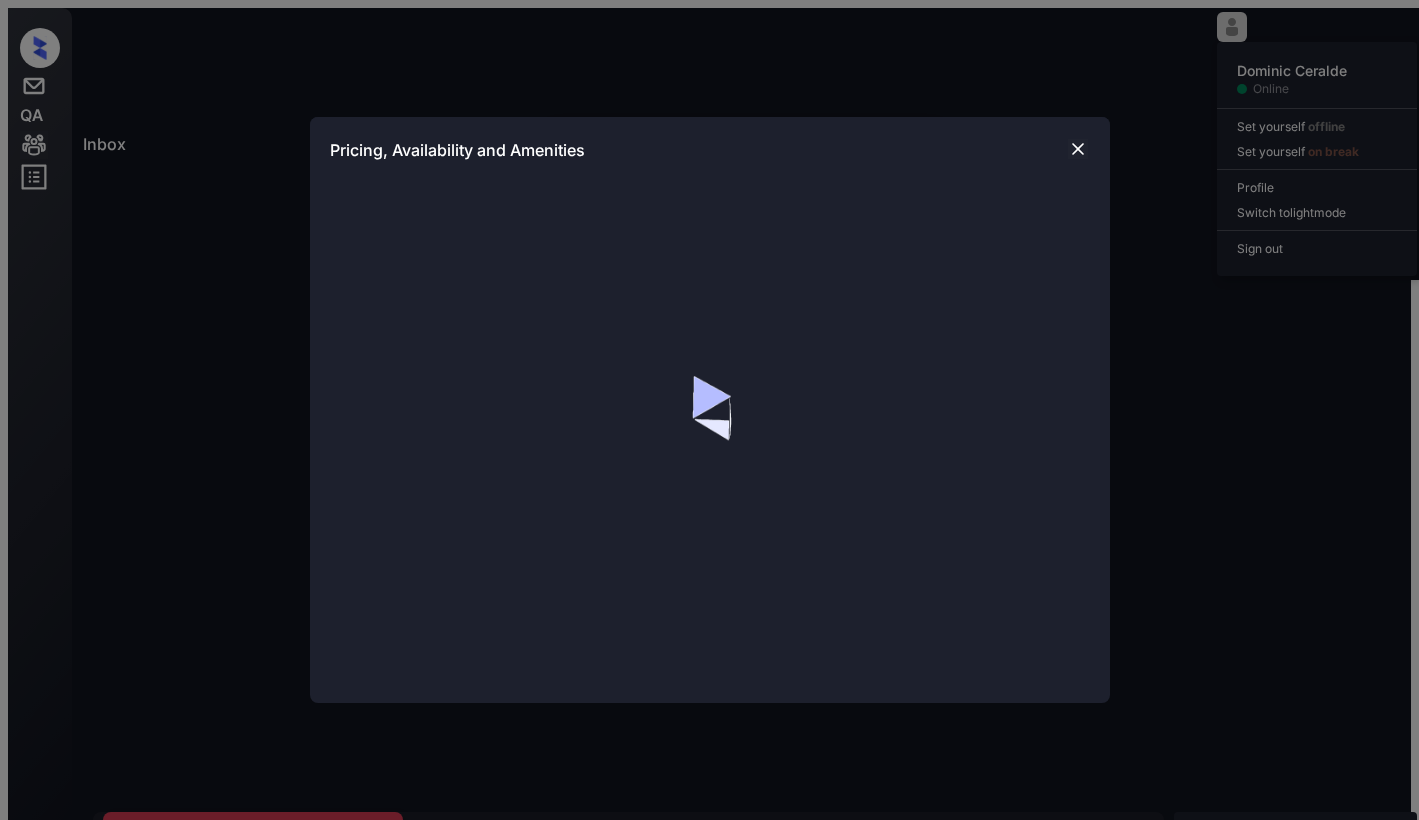 scroll, scrollTop: 0, scrollLeft: 0, axis: both 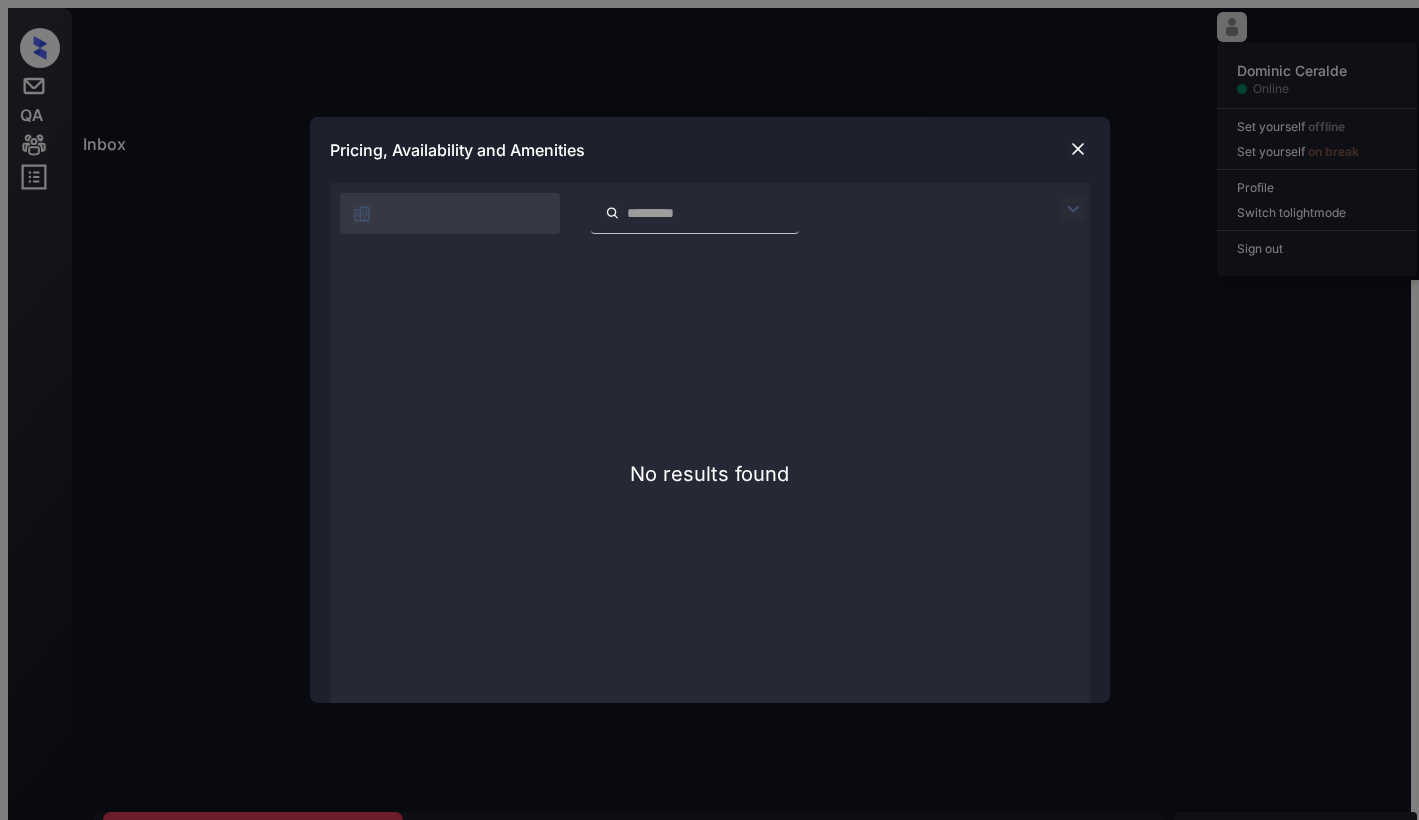 click at bounding box center [1078, 149] 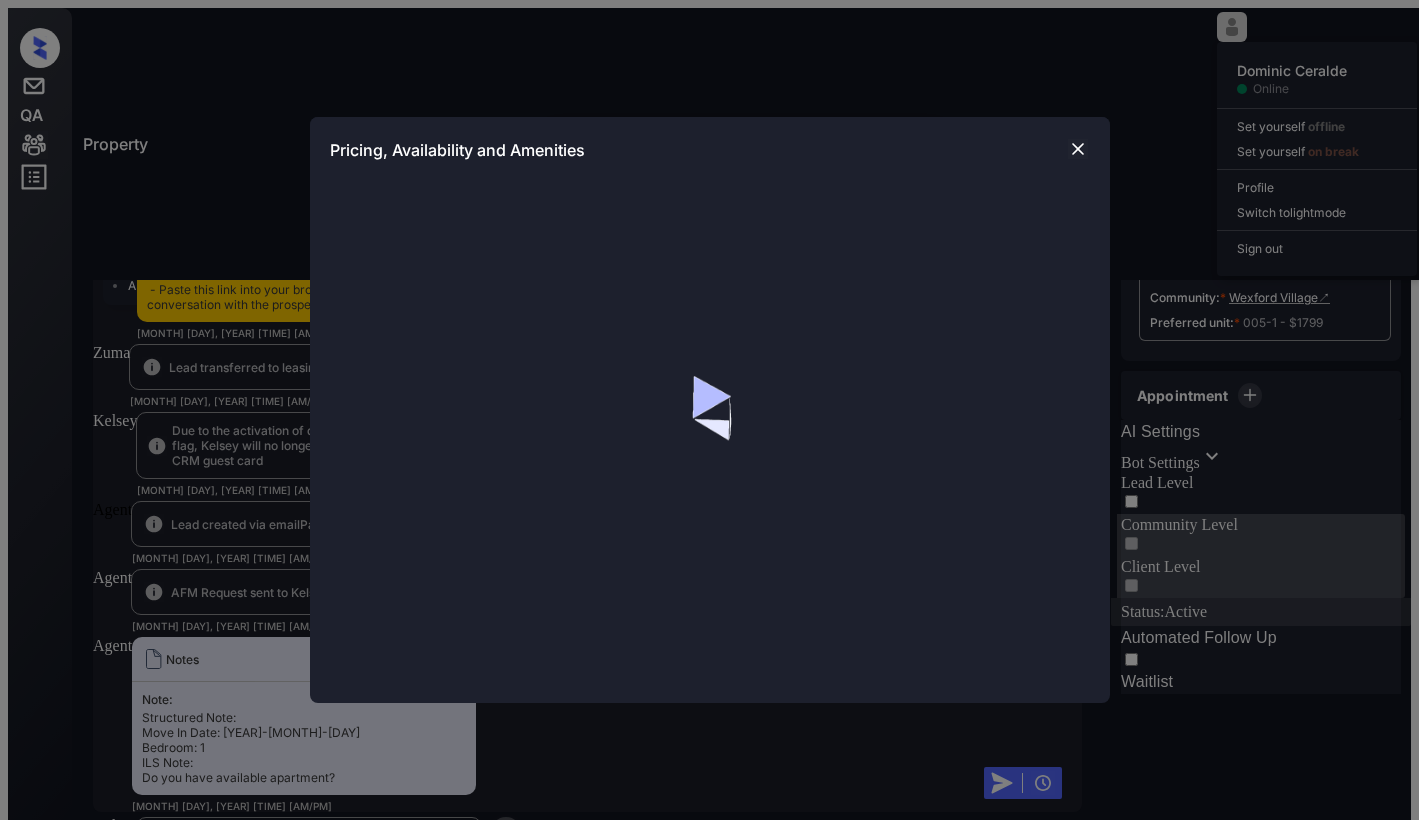 scroll, scrollTop: 0, scrollLeft: 0, axis: both 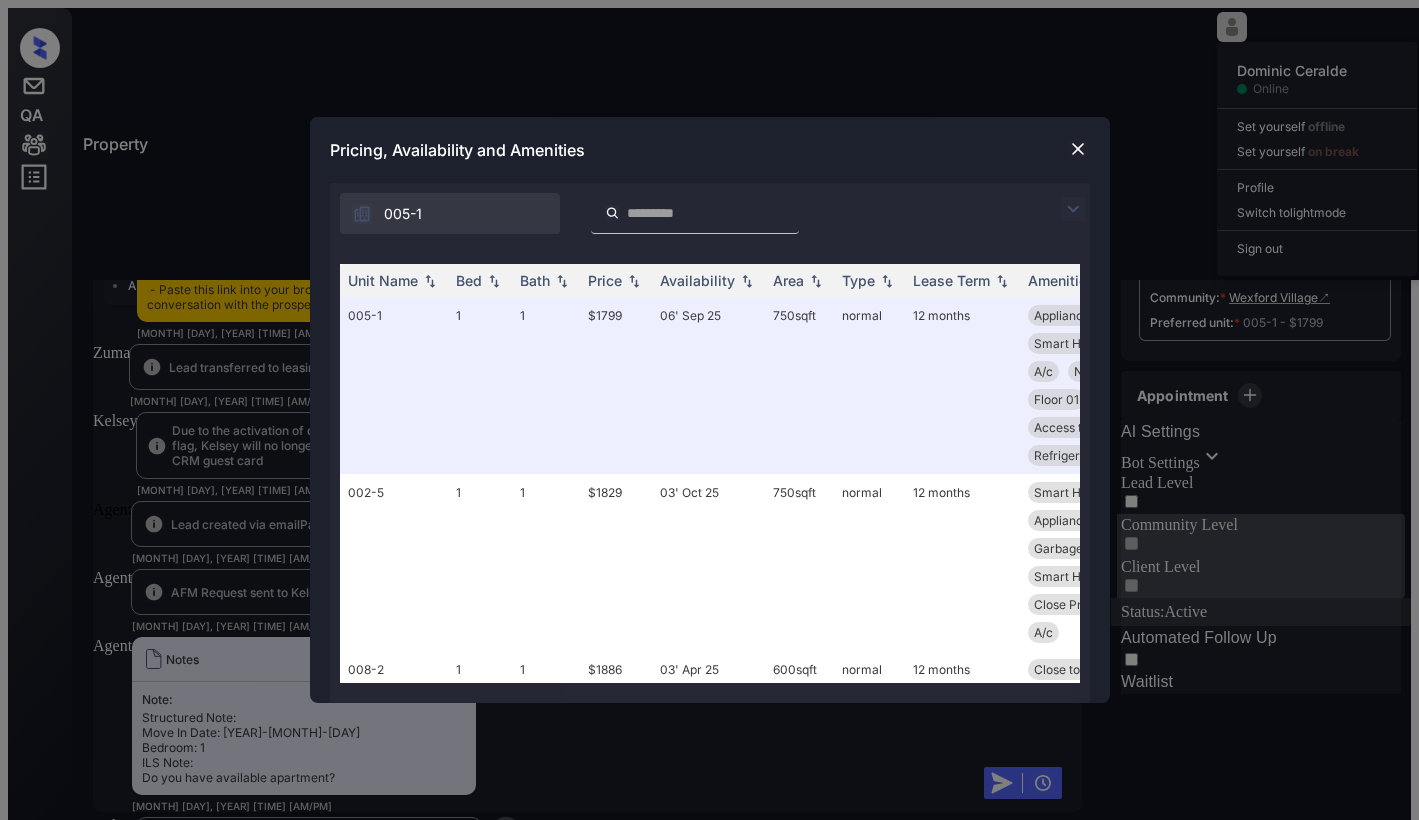 click at bounding box center (362, 214) 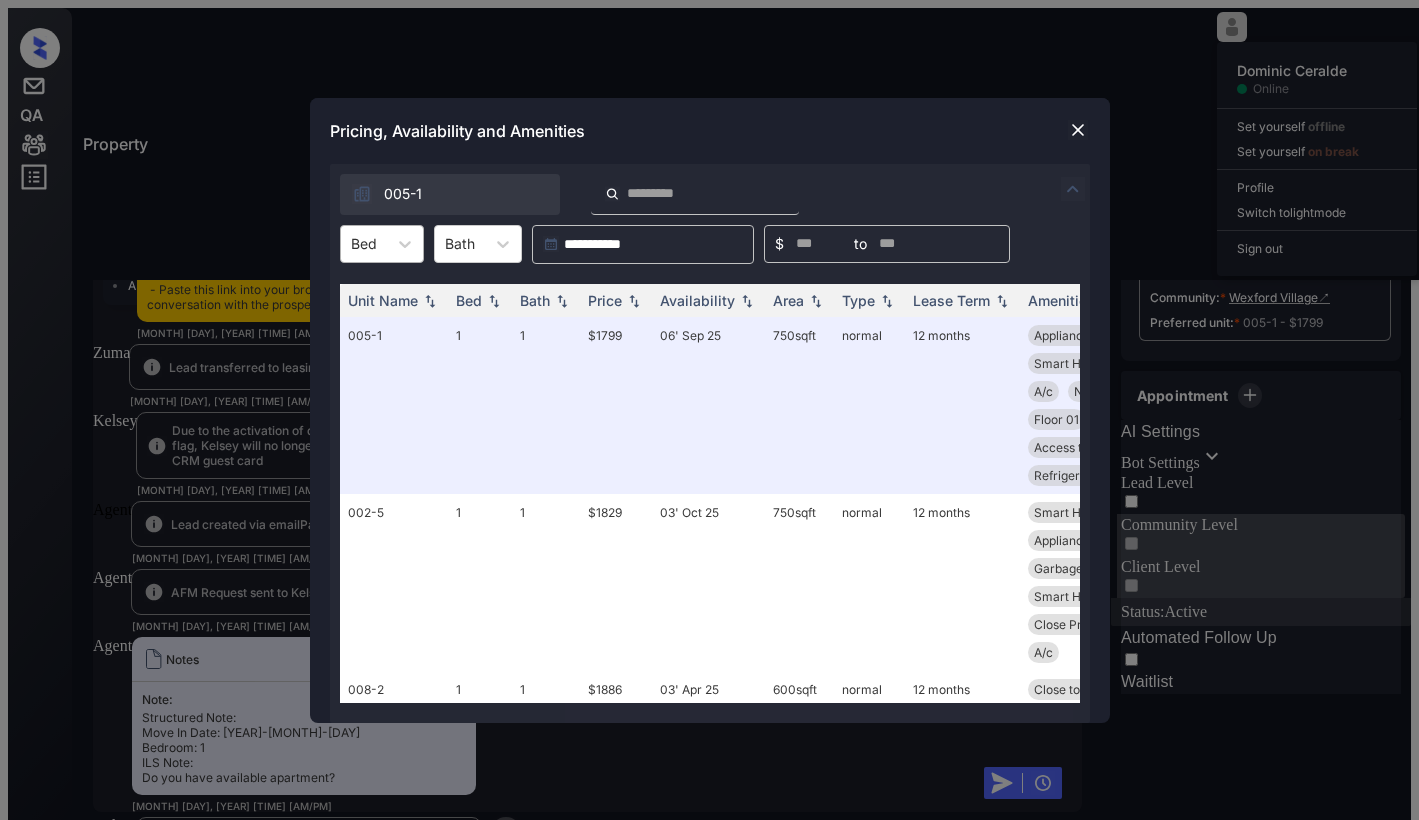 click on "Bed" at bounding box center [364, 243] 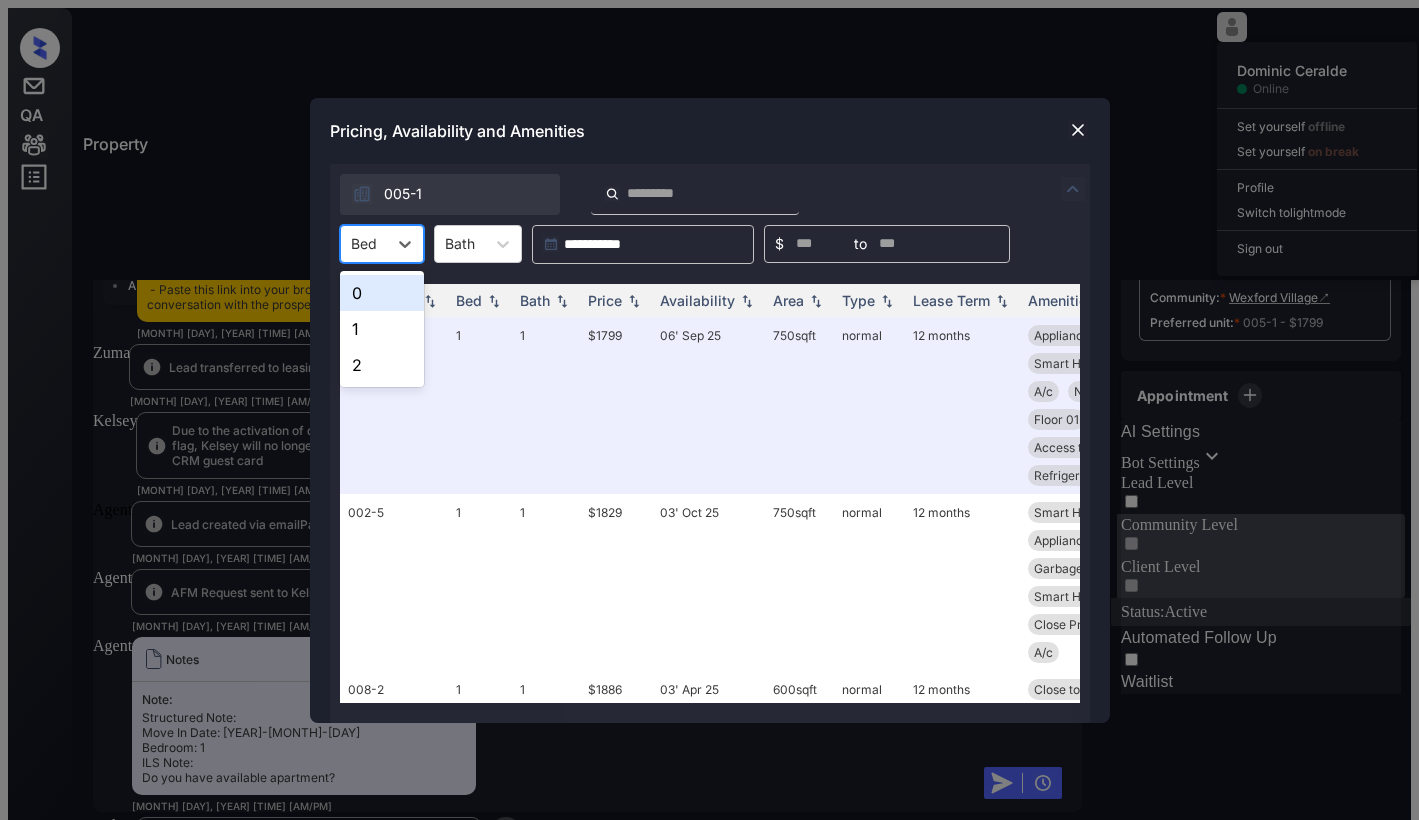 click on "0" at bounding box center (382, 293) 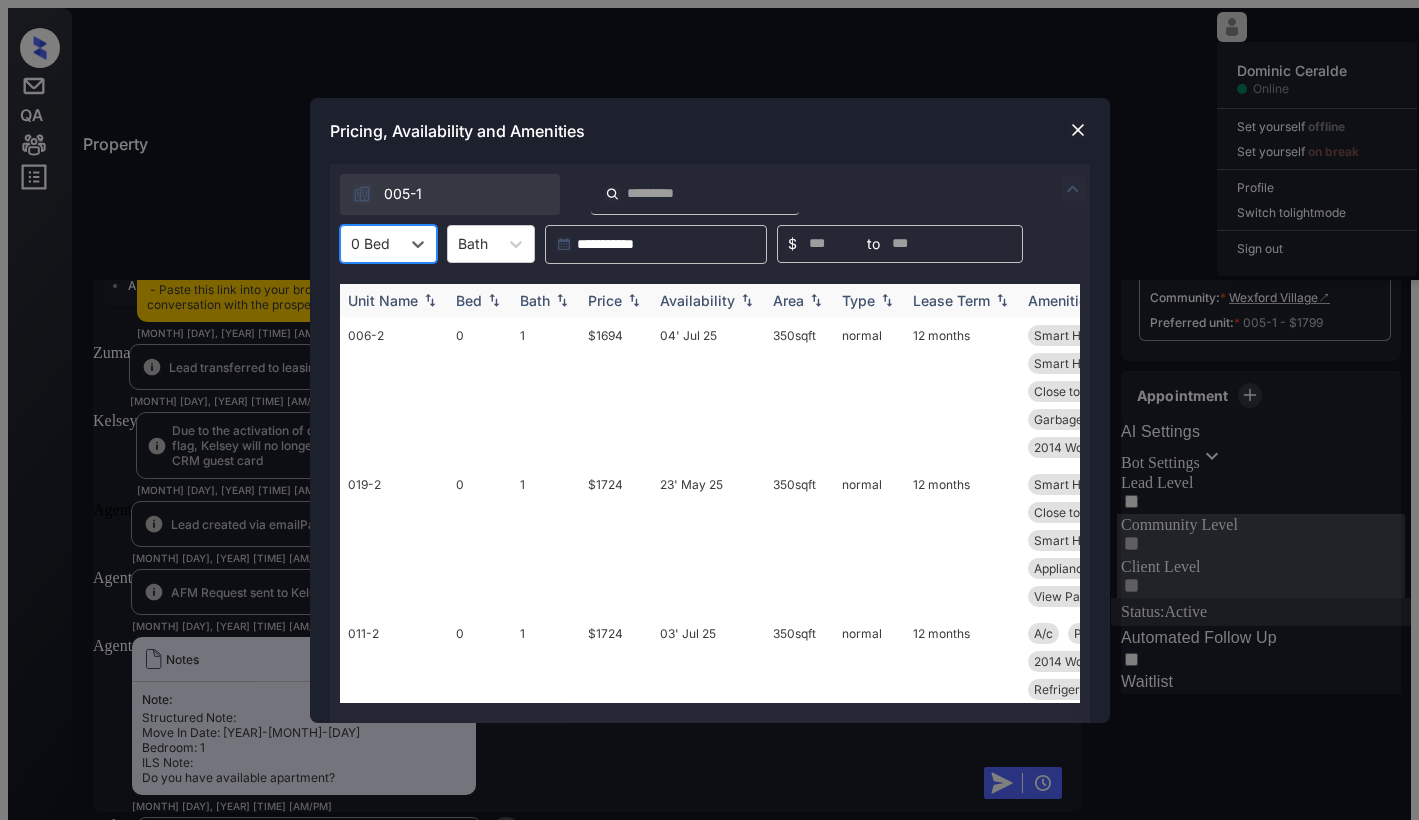 click on "Price" at bounding box center [469, 300] 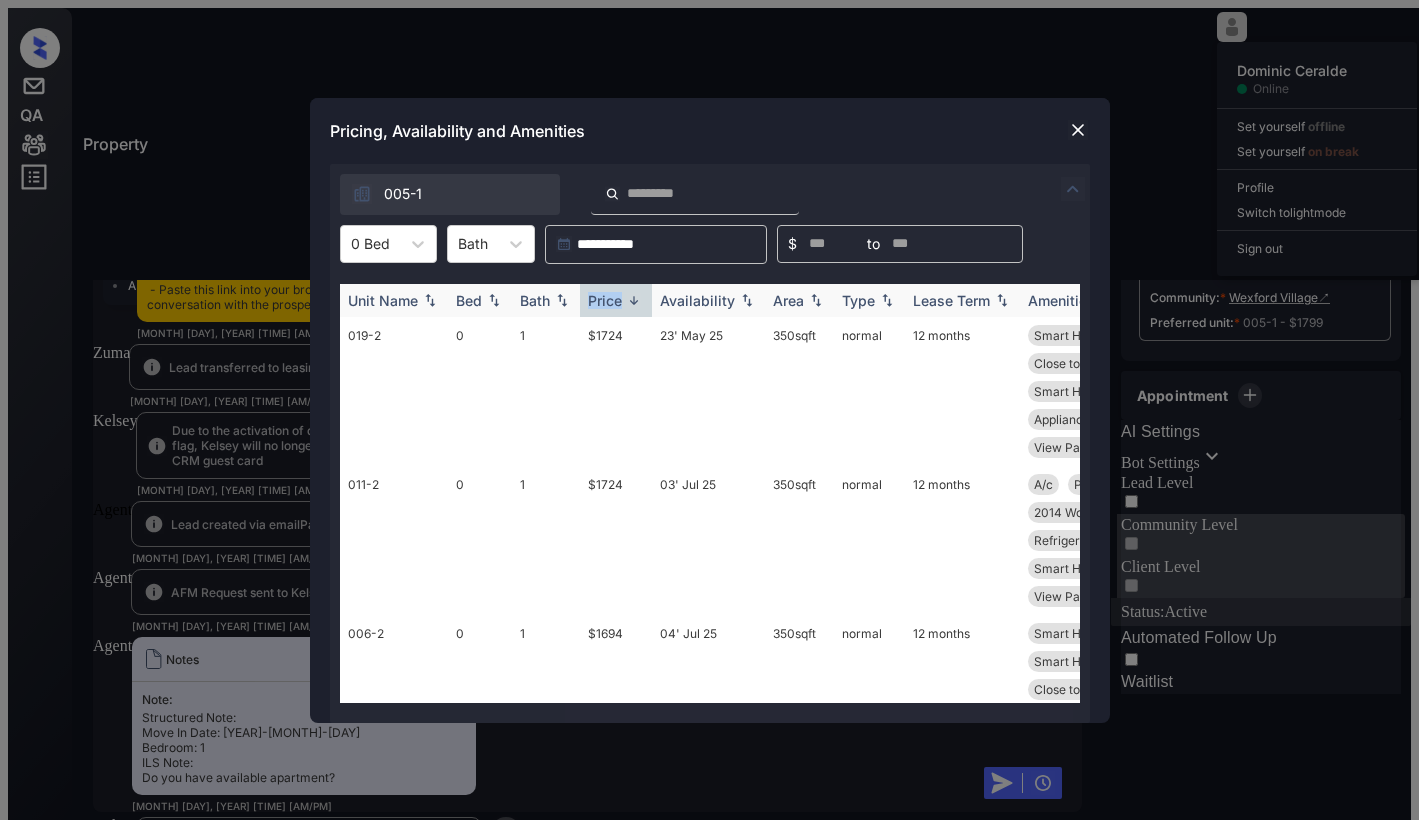 click on "Price" at bounding box center (605, 300) 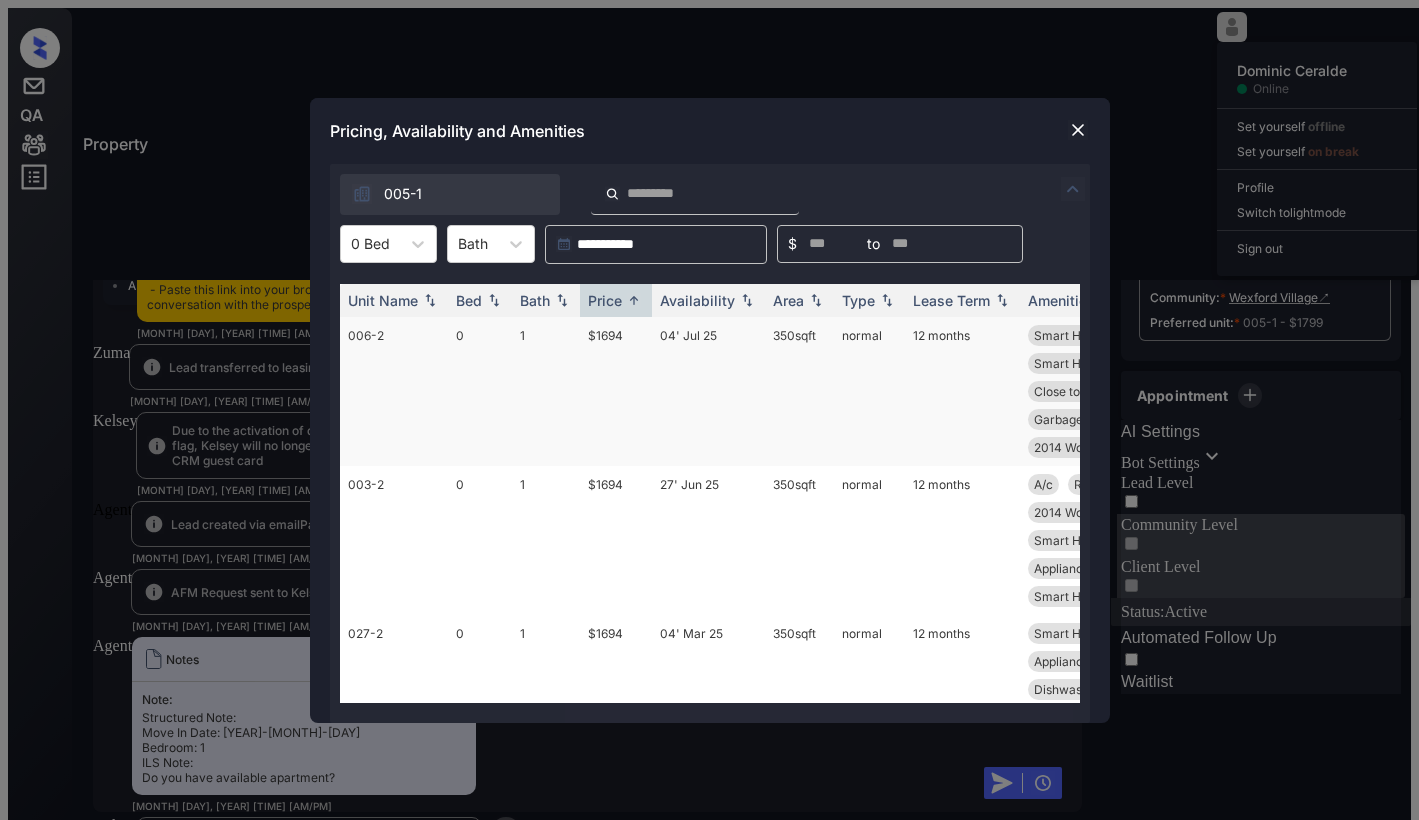 click on "$1694" at bounding box center (616, 391) 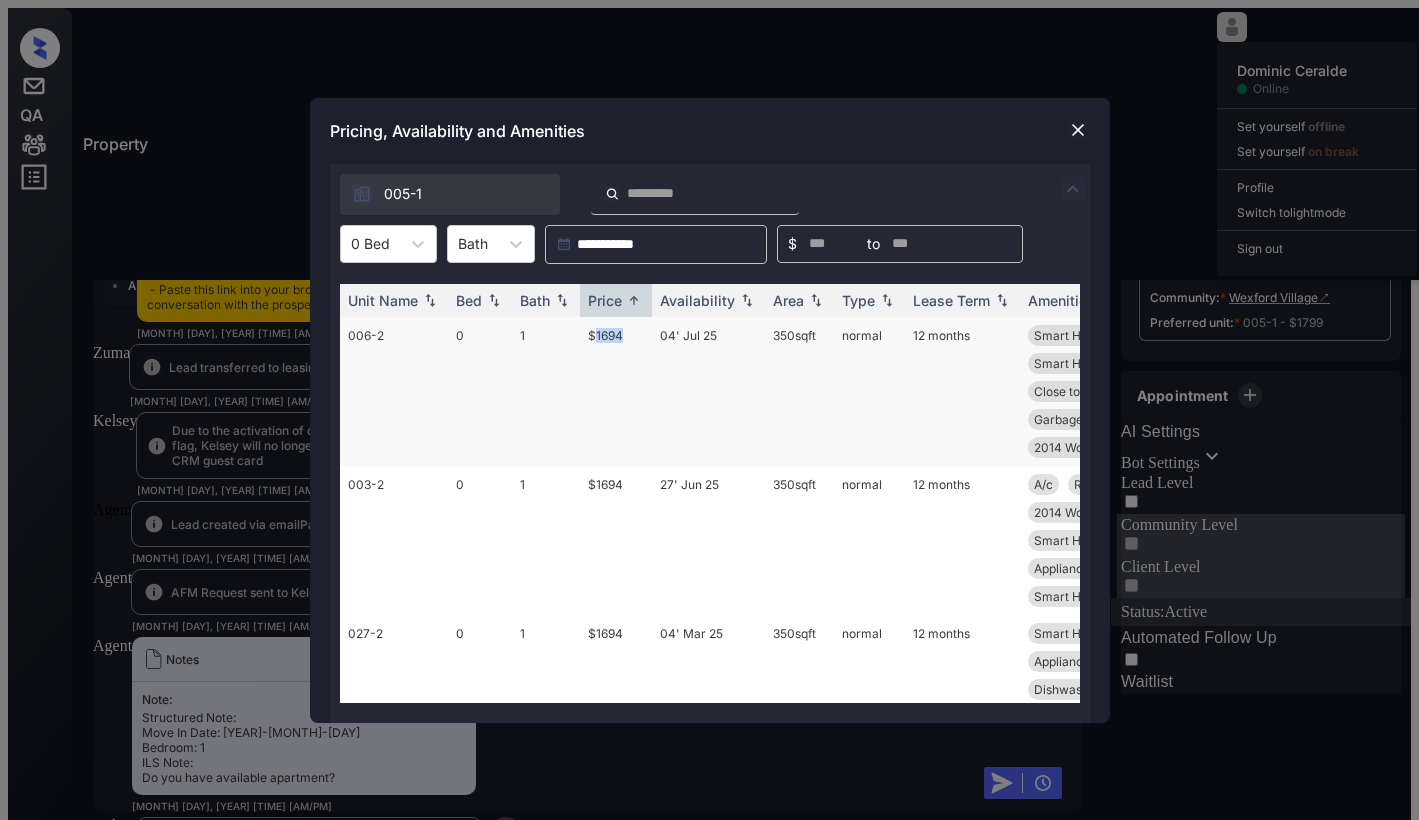 click on "$1694" at bounding box center [616, 391] 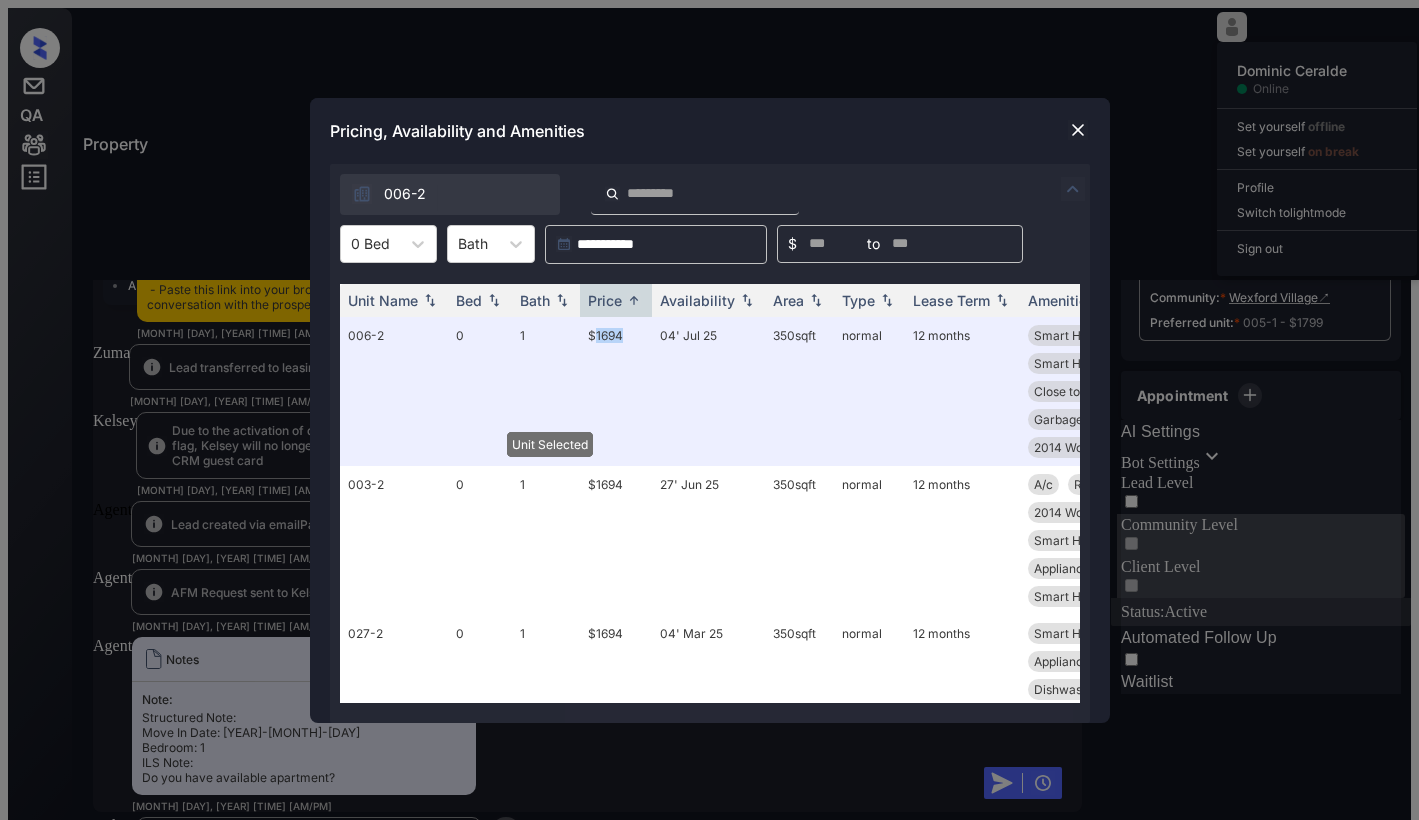 click at bounding box center (1078, 130) 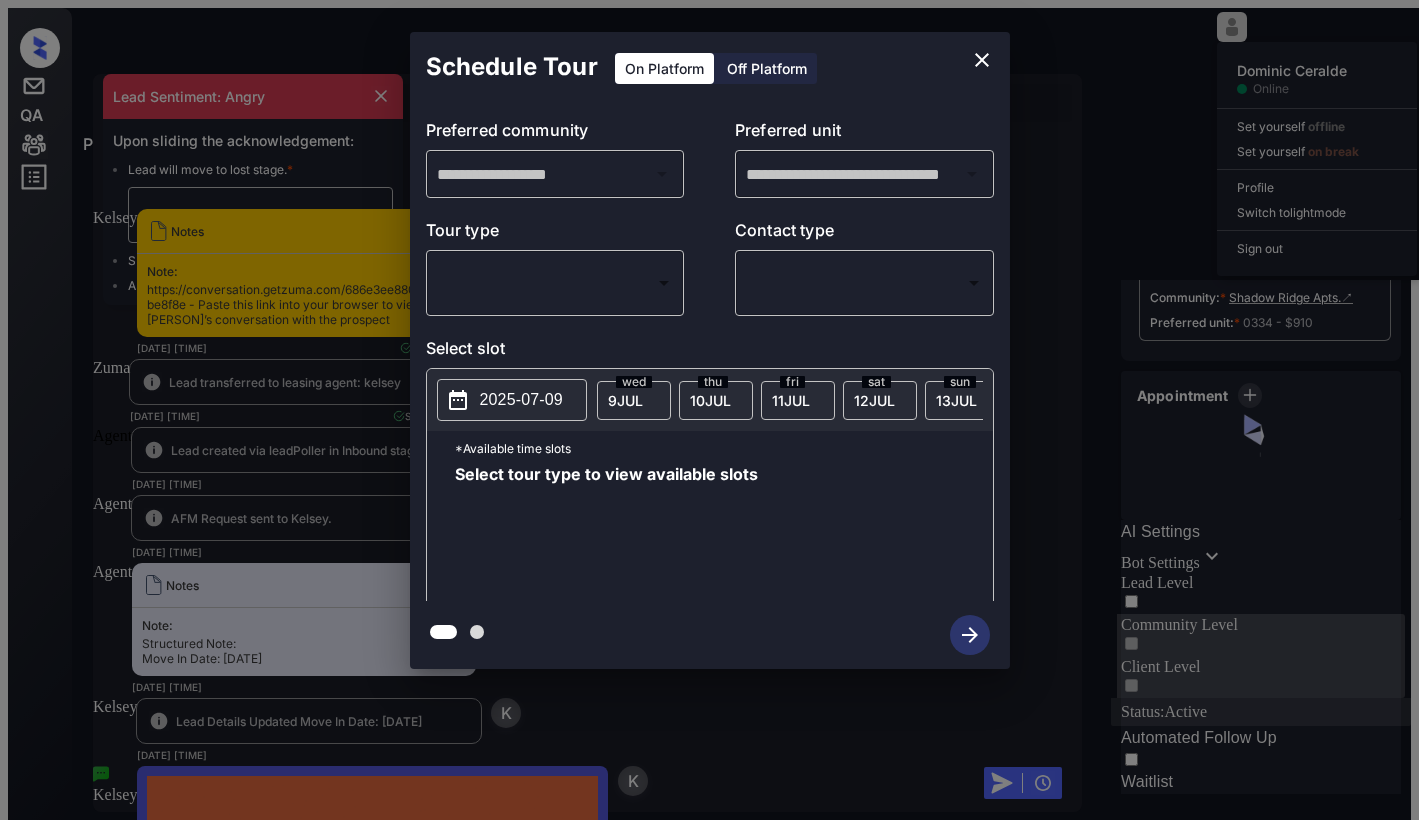 scroll, scrollTop: 0, scrollLeft: 0, axis: both 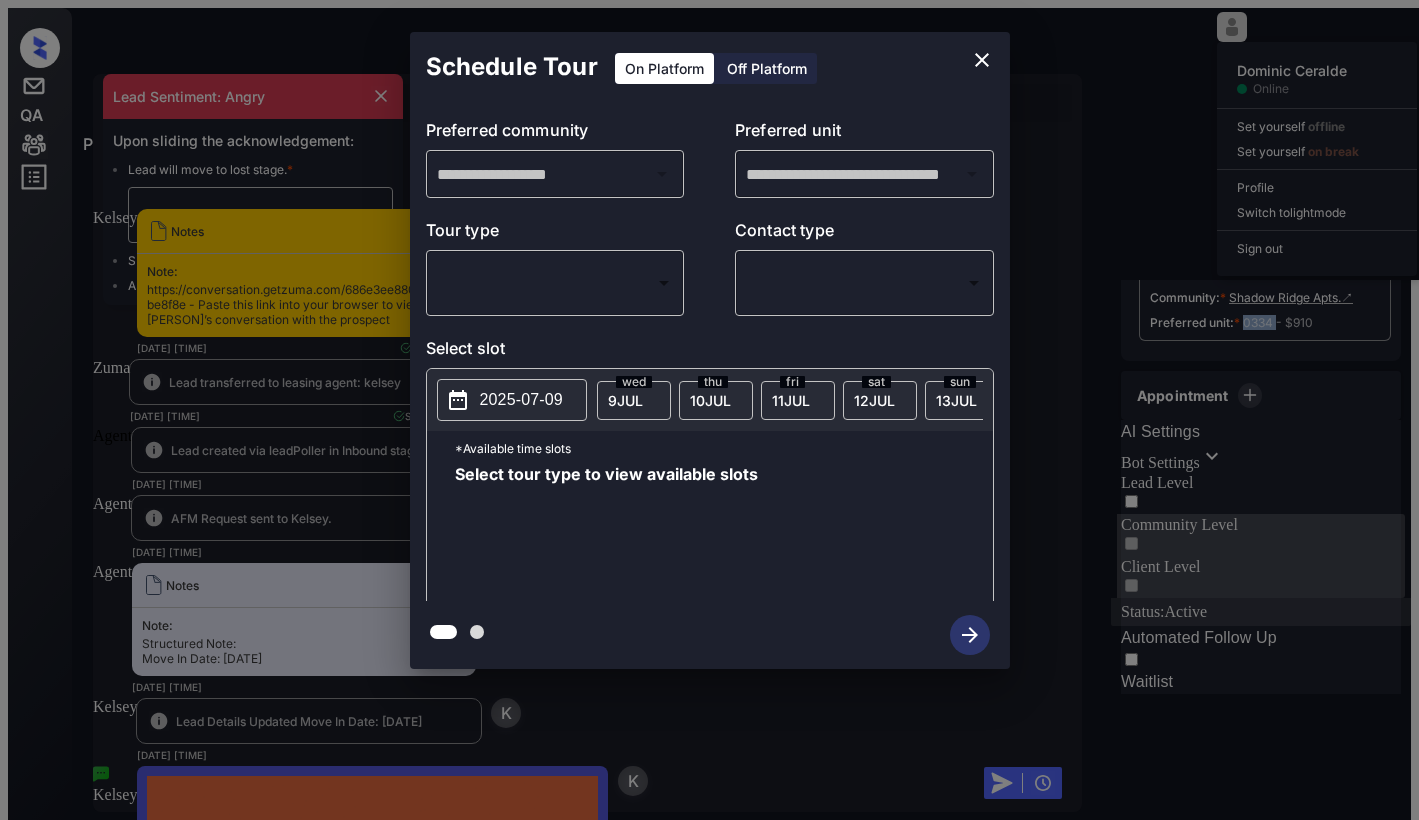 click on "Property [PERSON] Online Set yourself   offline Set yourself   on break Profile Switch to  light  mode Sign out Contacted Lost Lead Sentiment: Angry Upon sliding the acknowledgement:  Lead will move to lost stage. * ​ SMS and call option will be set to opt out. AFM will be turned off for the lead. [PERSON] New Message [PERSON] Notes Note: https://conversation.getzuma.com/686e3ee88074d1a722be8f8e - Paste this link into your browser to view [PERSON]’s conversation with the prospect [DATE] [TIME]  Sync'd w  yardi [PERSON] New Message Zuma Lead transferred to leasing agent: [PERSON] [DATE] [TIME]  Sync'd w  yardi [PERSON] New Message Agent Lead created via leadPoller in Inbound stage. [DATE] [TIME] [PERSON] New Message Agent AFM Request sent to [PERSON]. [DATE] [TIME] [PERSON] New Message Agent Notes Note: Structured Note:
Move In Date: [DATE]
[DATE] [TIME] [PERSON] New Message [PERSON] Lead Details Updated
Move In Date:  [DATE]
[DATE] [TIME] [PERSON] New Message [PERSON] [DATE] [TIME]   [PERSON]" at bounding box center (709, 497) 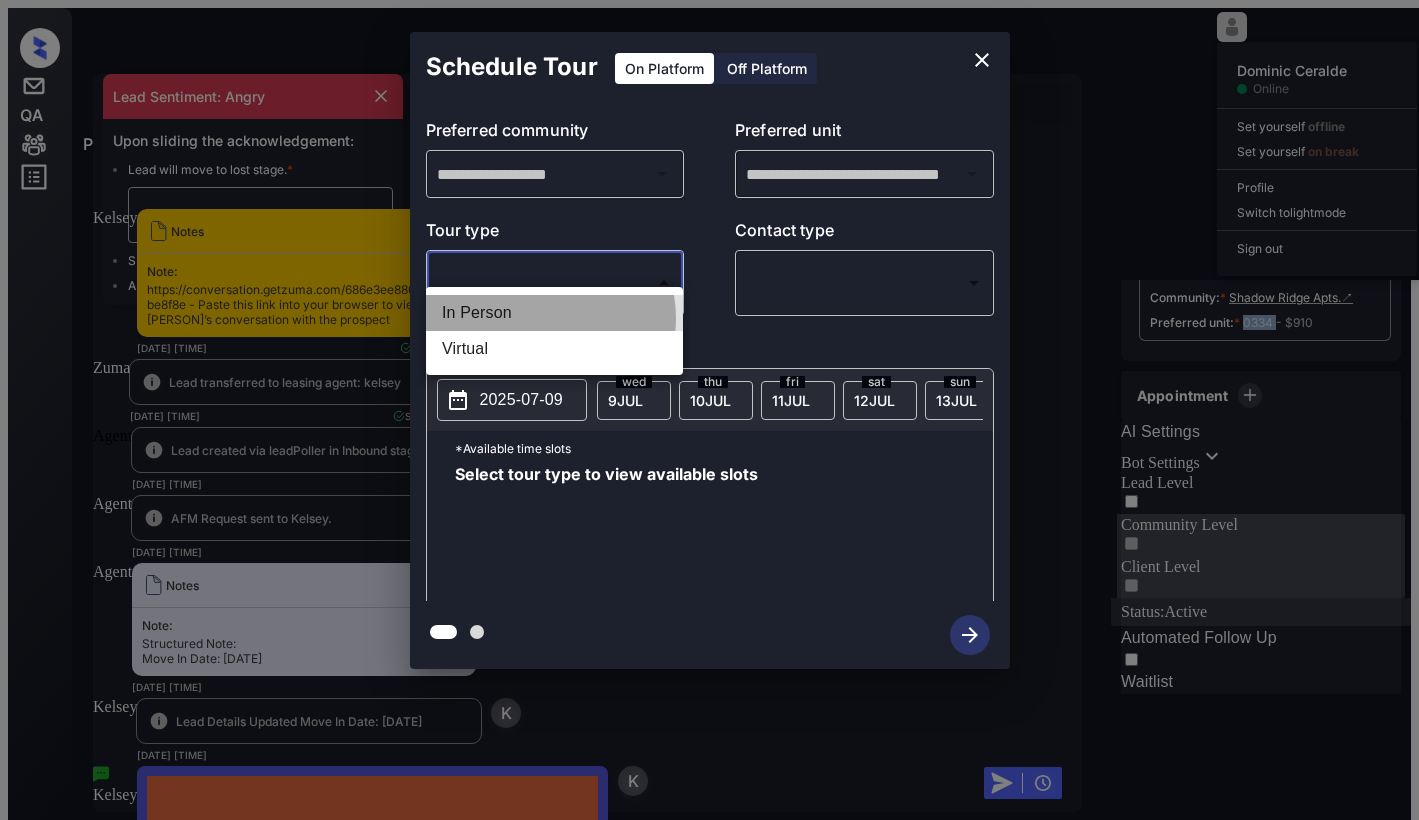 click on "In Person" at bounding box center [554, 313] 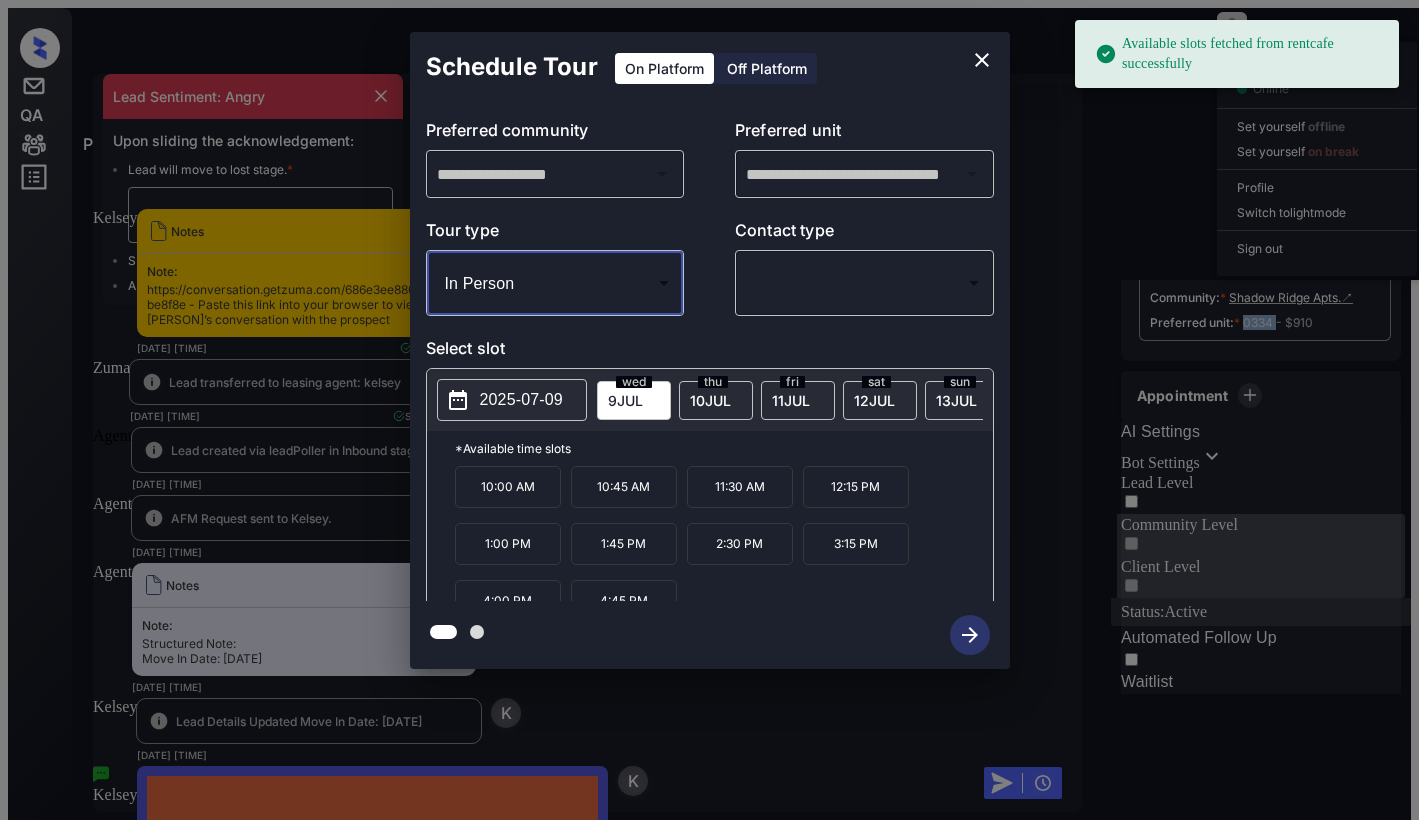 click on "2025-07-09" at bounding box center (512, 400) 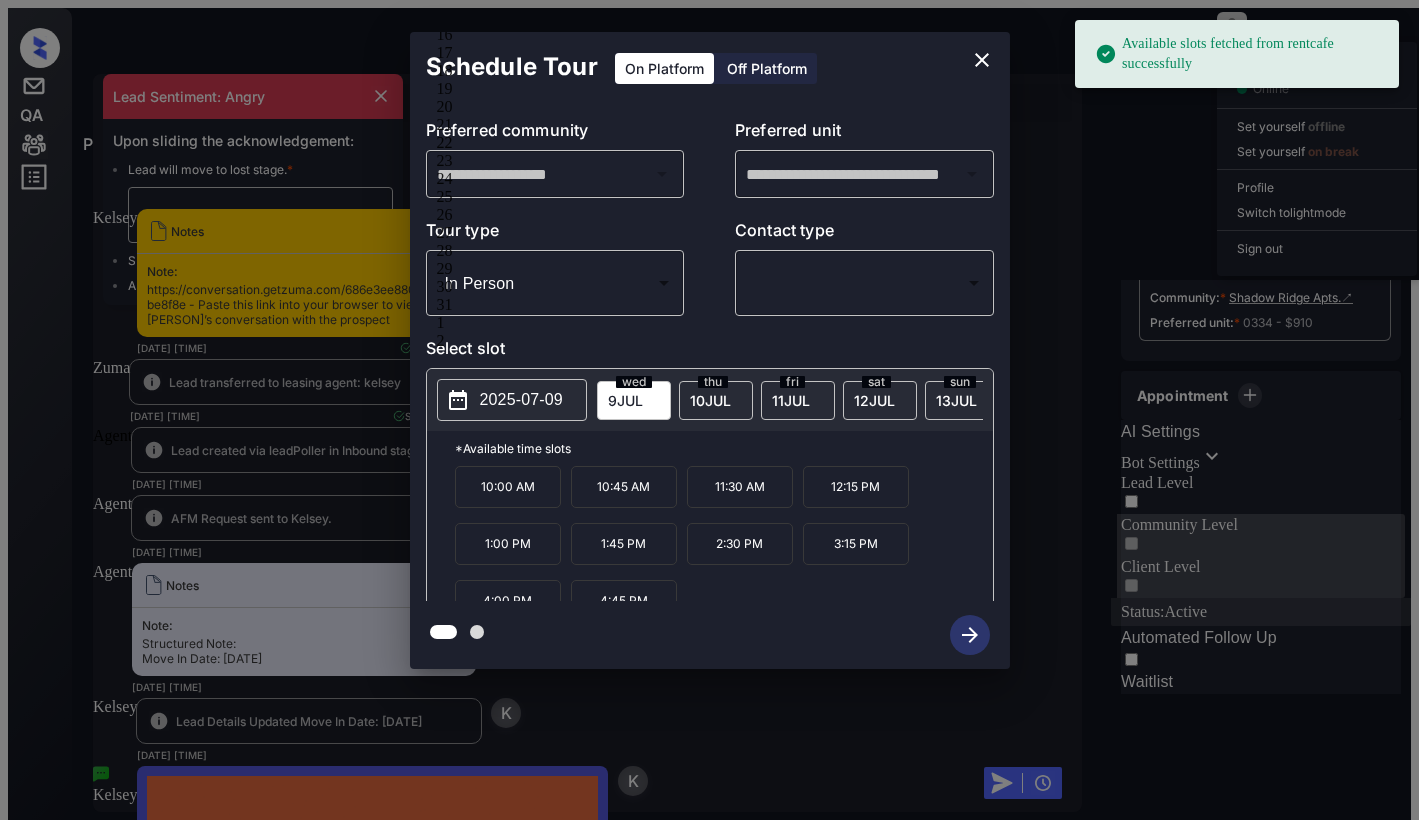 click on "15" at bounding box center (541, 17) 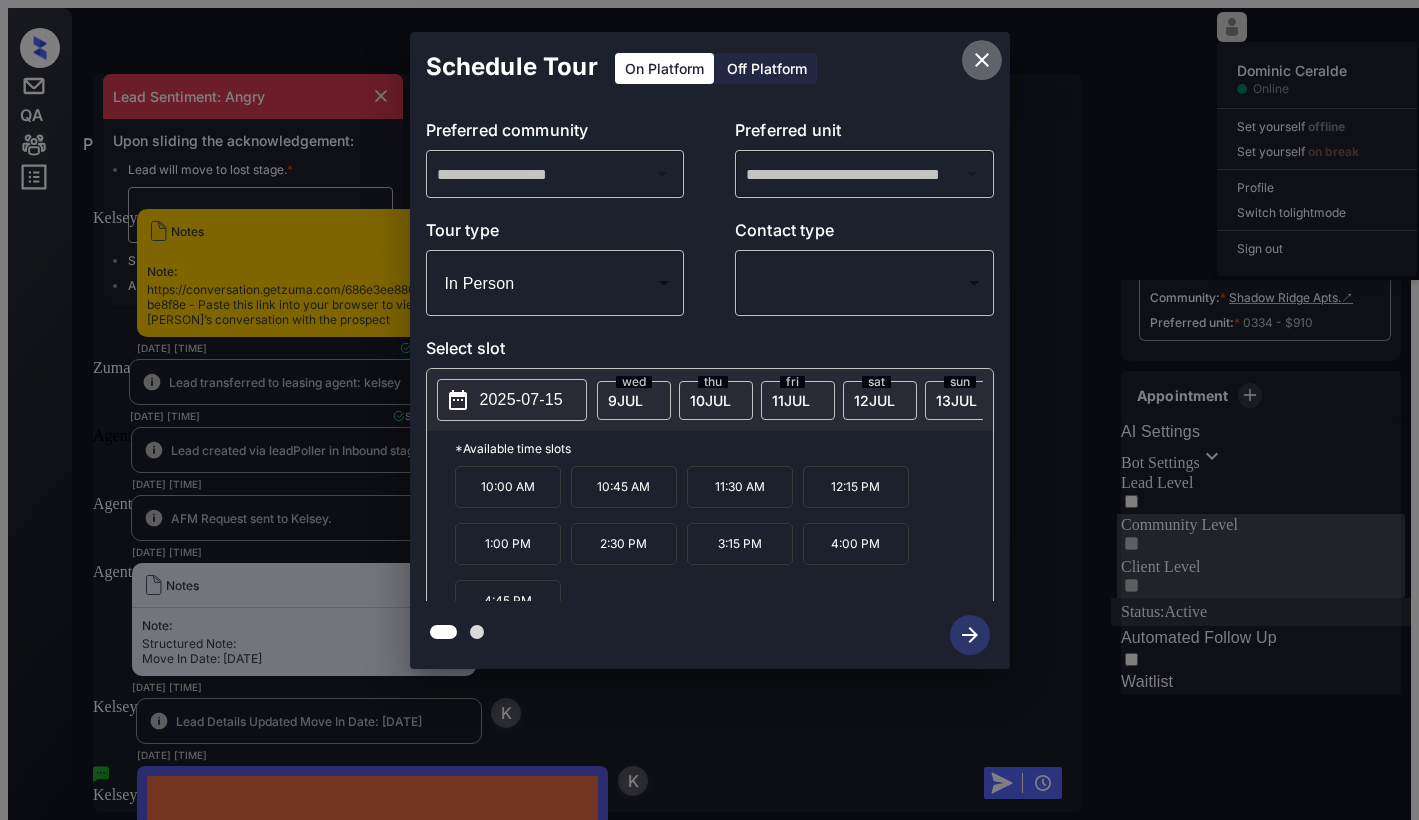 click at bounding box center [982, 60] 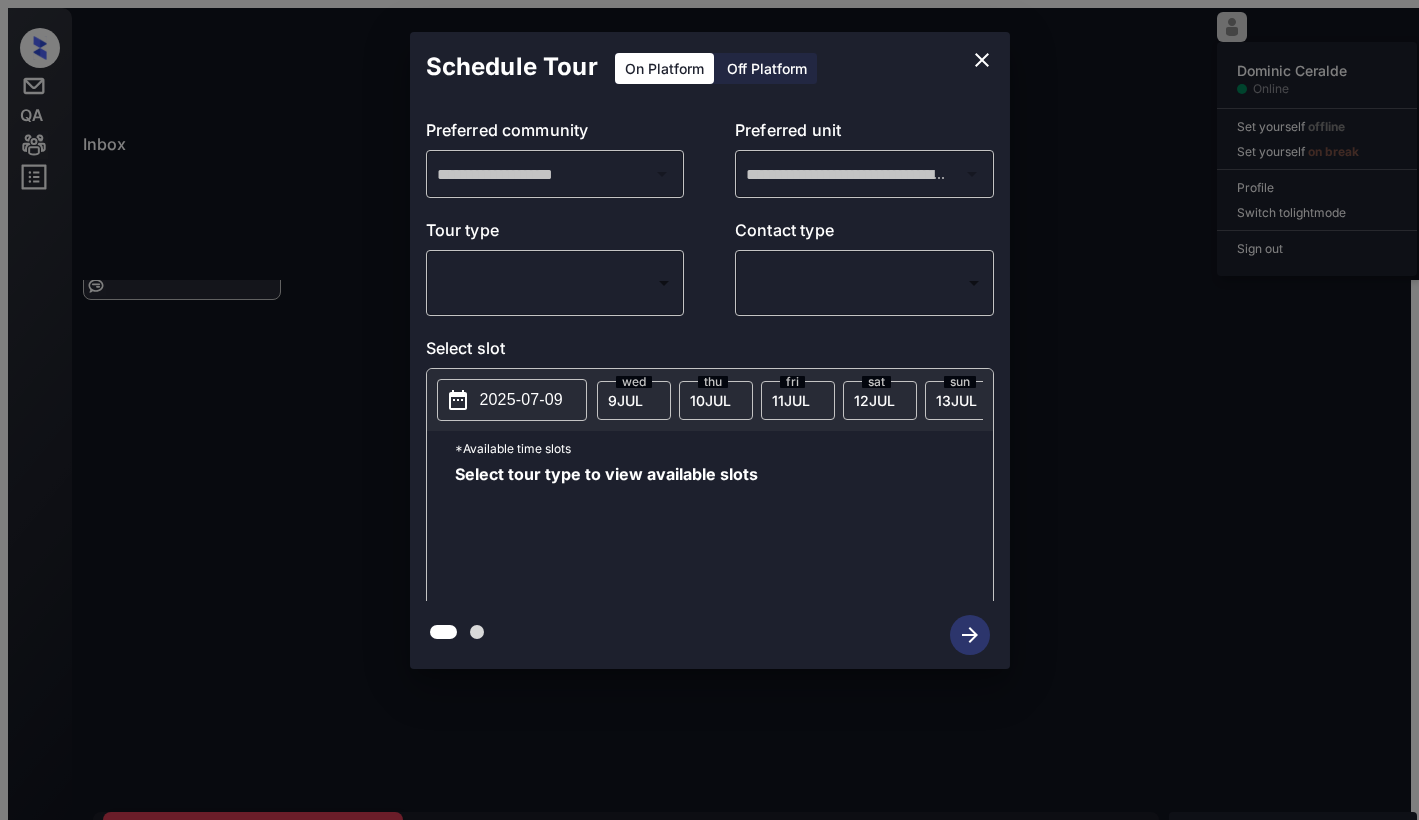 scroll, scrollTop: 0, scrollLeft: 0, axis: both 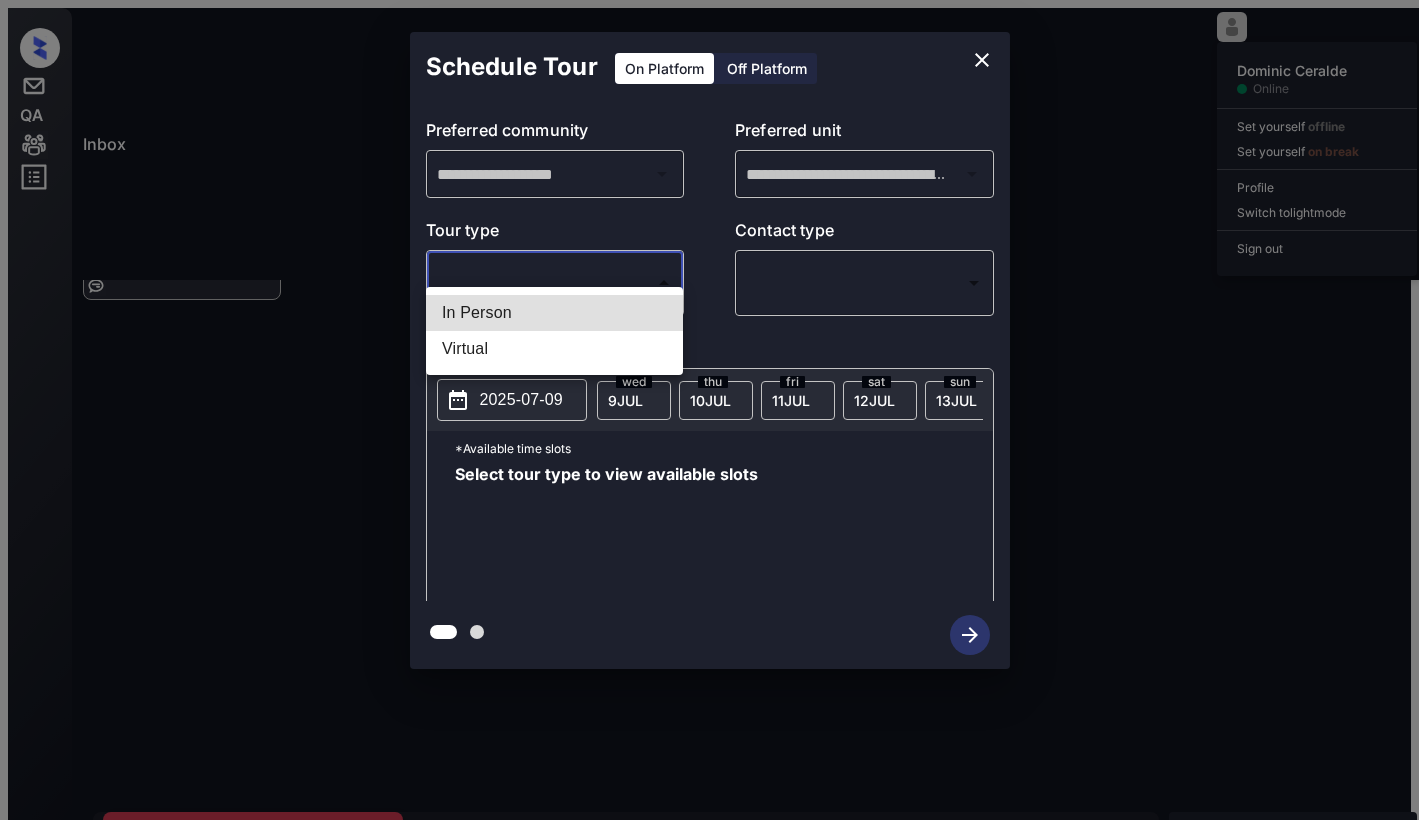 click on "Inbox Dominic Ceralde Online Set yourself   offline Set yourself   on break Profile Switch to  light  mode Sign out Tour Scheduled Jul-09 03:27 am   Michael Coffey Wexford Villag...  (Air Communitie...) Contacted Jul-09 03:27 am   Ramez Jaber Shenandoah Cro...  (Air Communitie...) Contacted Lost Lead Sentiment: Angry Upon sliding the acknowledgement:  Lead will move to lost stage. * ​ SMS and call option will be set to opt out. AFM will be turned off for the lead. Kelsey New Message Kelsey Notes Note: <a href="https://conversation.getzuma.com/68017935054d5b3b56eb4bf5">https://conversation.getzuma.com/68017935054d5b3b56eb4bf5</a> - Paste this link into your browser to view Kelsey’s conversation with the prospect Apr 17, 2025 02:57 pm  Sync'd w  entrata K New Message Agent Lead created because they indicated they are interested in leasing via Zuma IVR. Apr 17, 2025 02:57 pm A New Message Kelsey Apr 17, 2025 02:57 pm K New Message Zuma Lead transferred to leasing agent: kelsey Apr 17, 2025 02:57 pm Z Agent A" at bounding box center (709, 497) 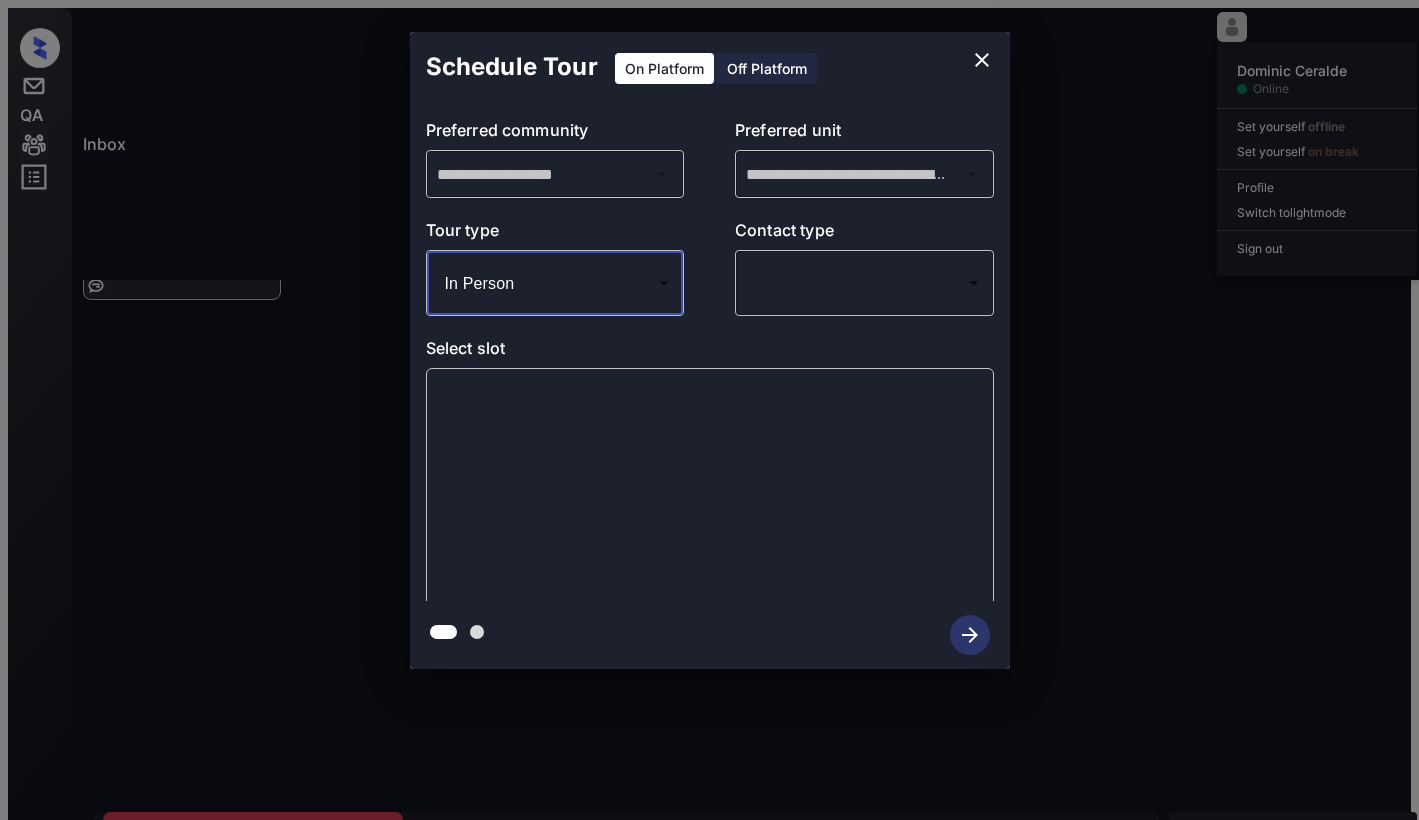 scroll, scrollTop: 6028, scrollLeft: 0, axis: vertical 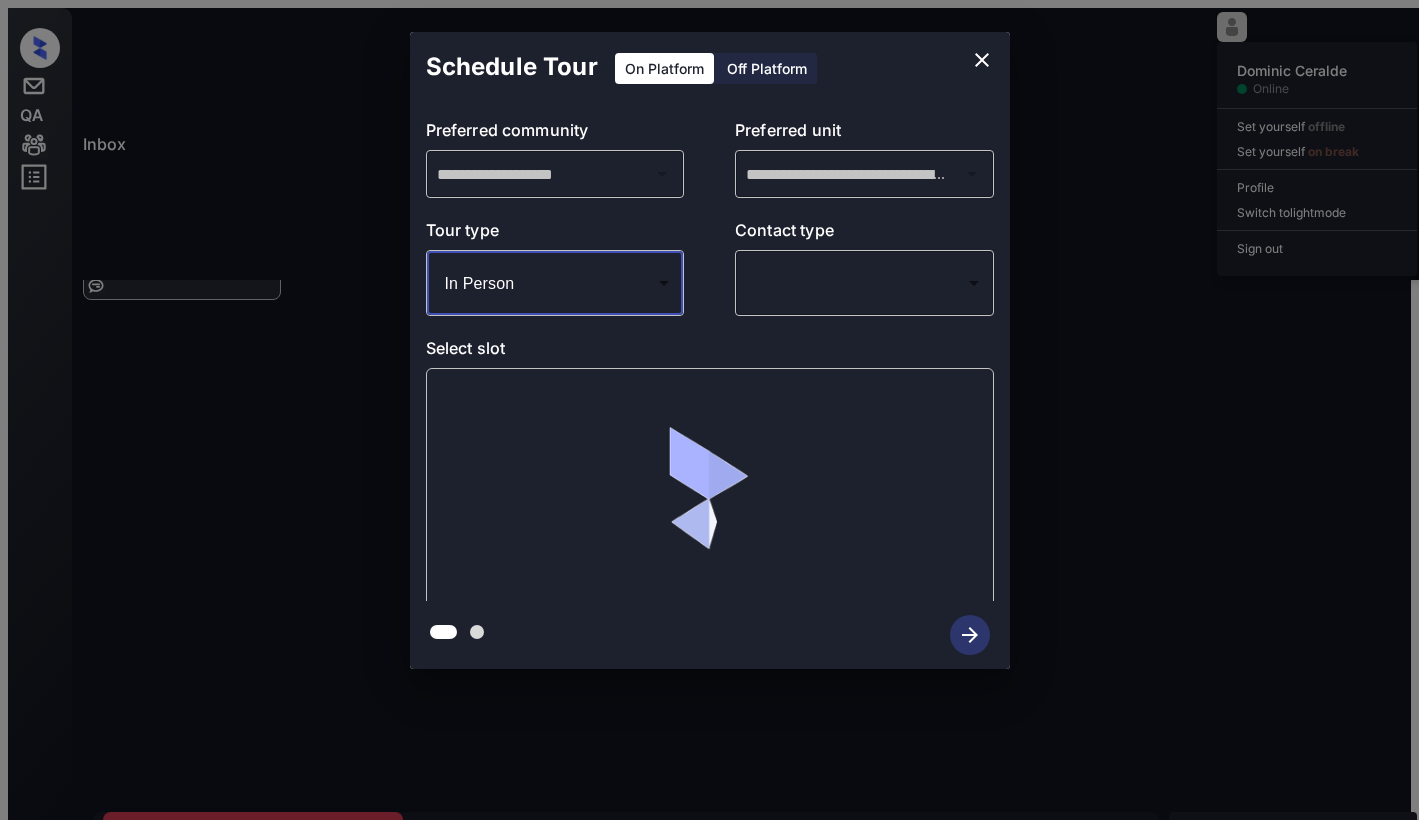 click at bounding box center [982, 60] 